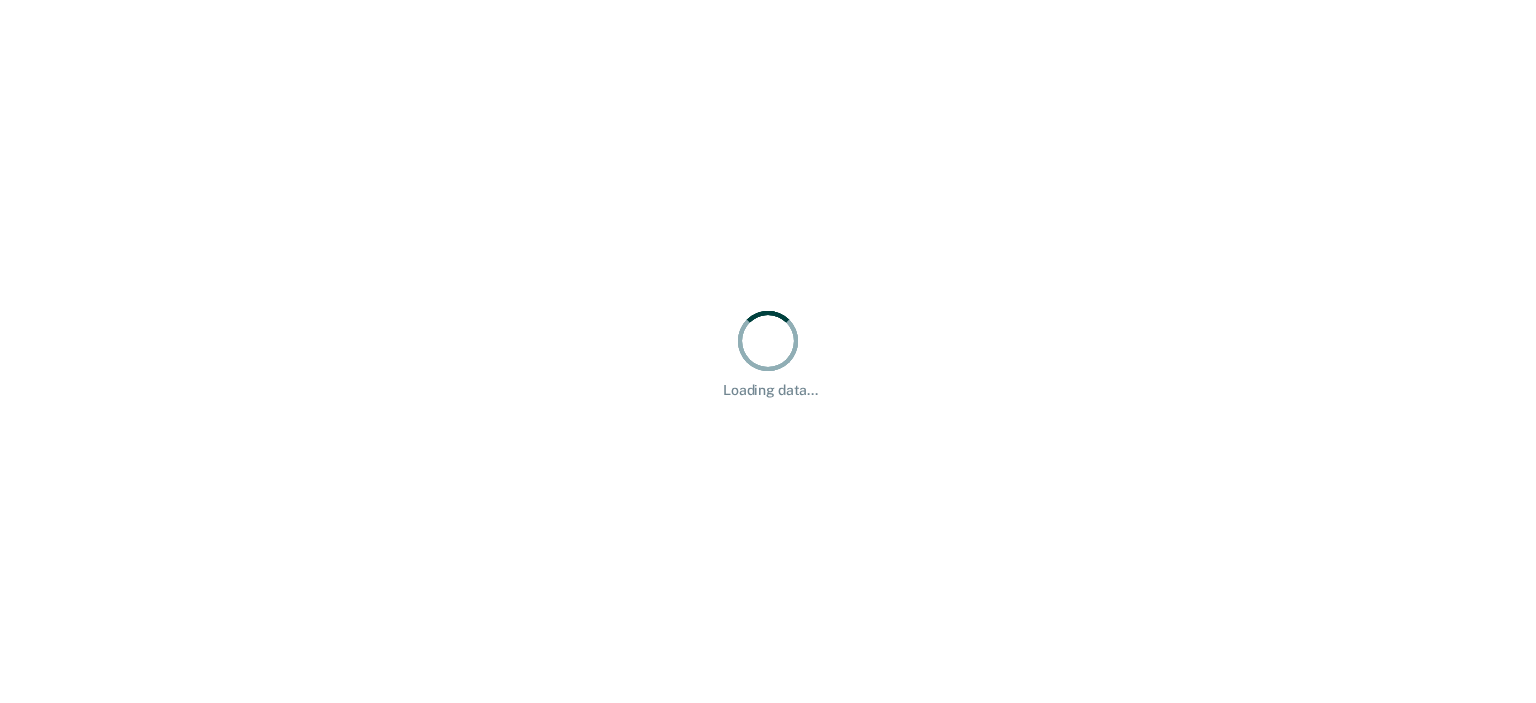 scroll, scrollTop: 0, scrollLeft: 0, axis: both 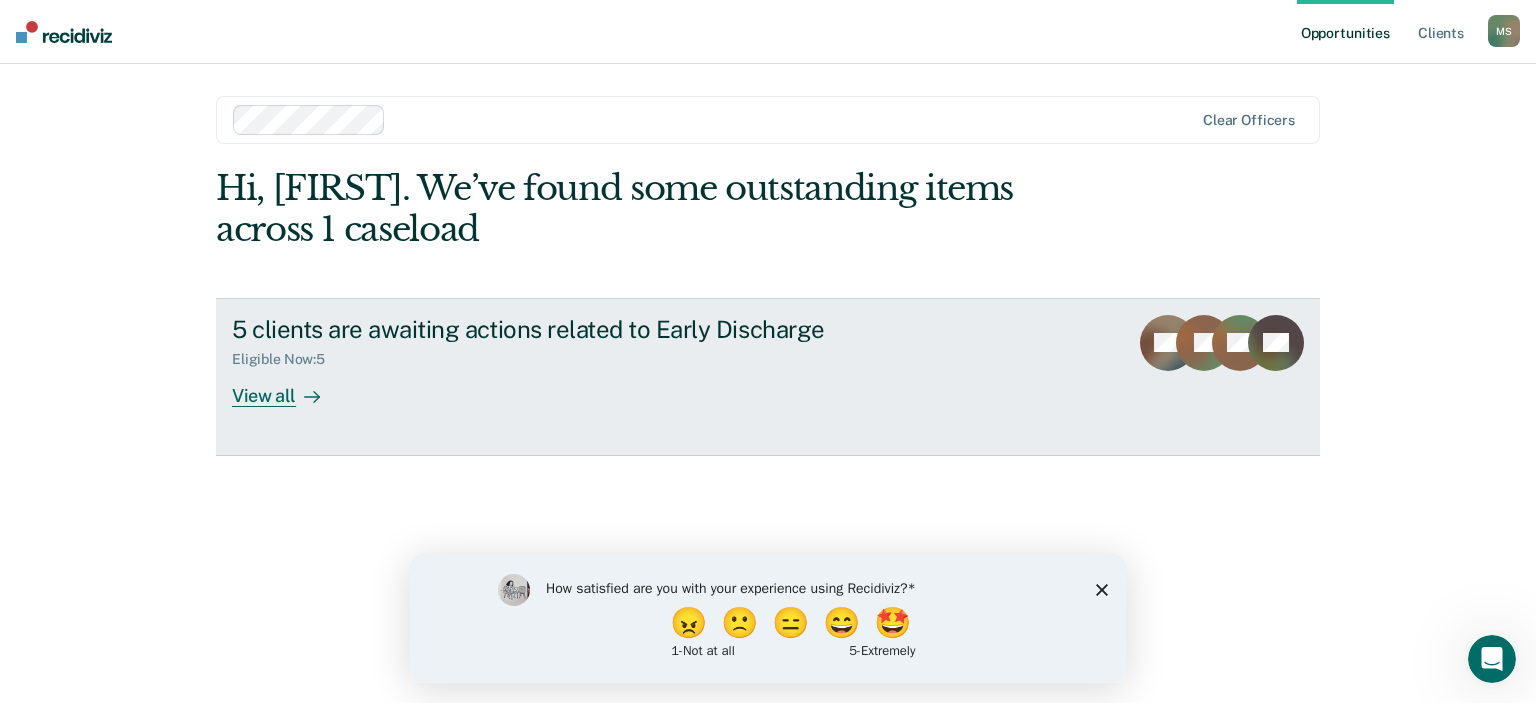 click at bounding box center (308, 395) 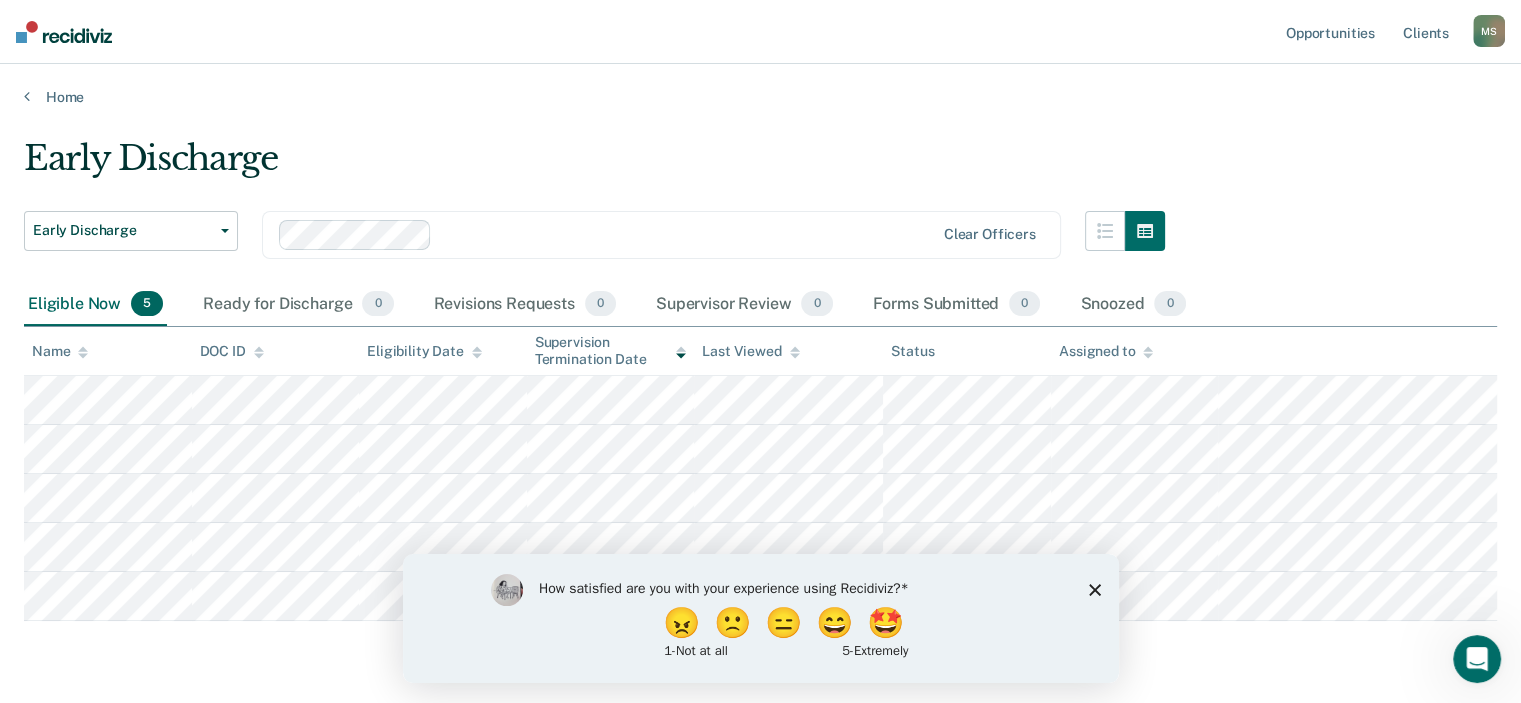 click 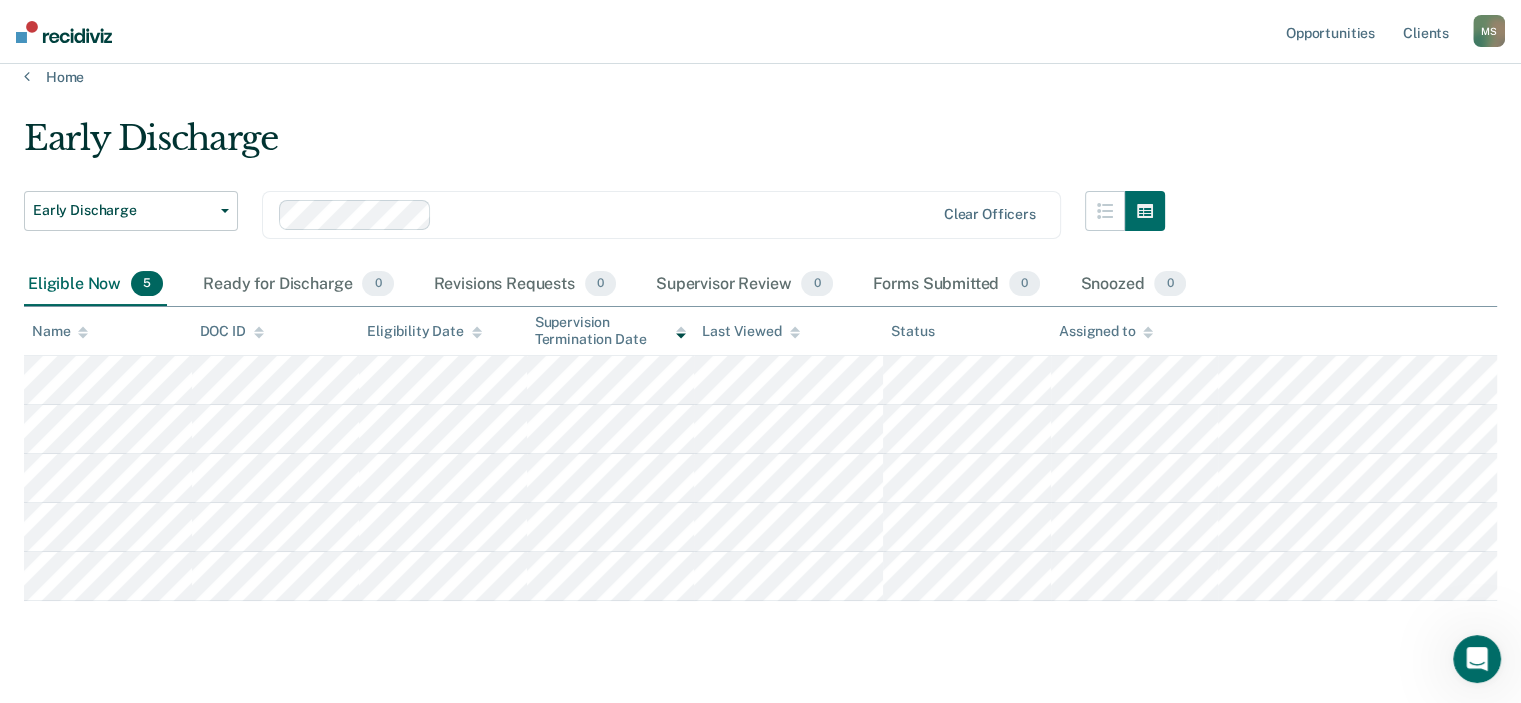 scroll, scrollTop: 0, scrollLeft: 0, axis: both 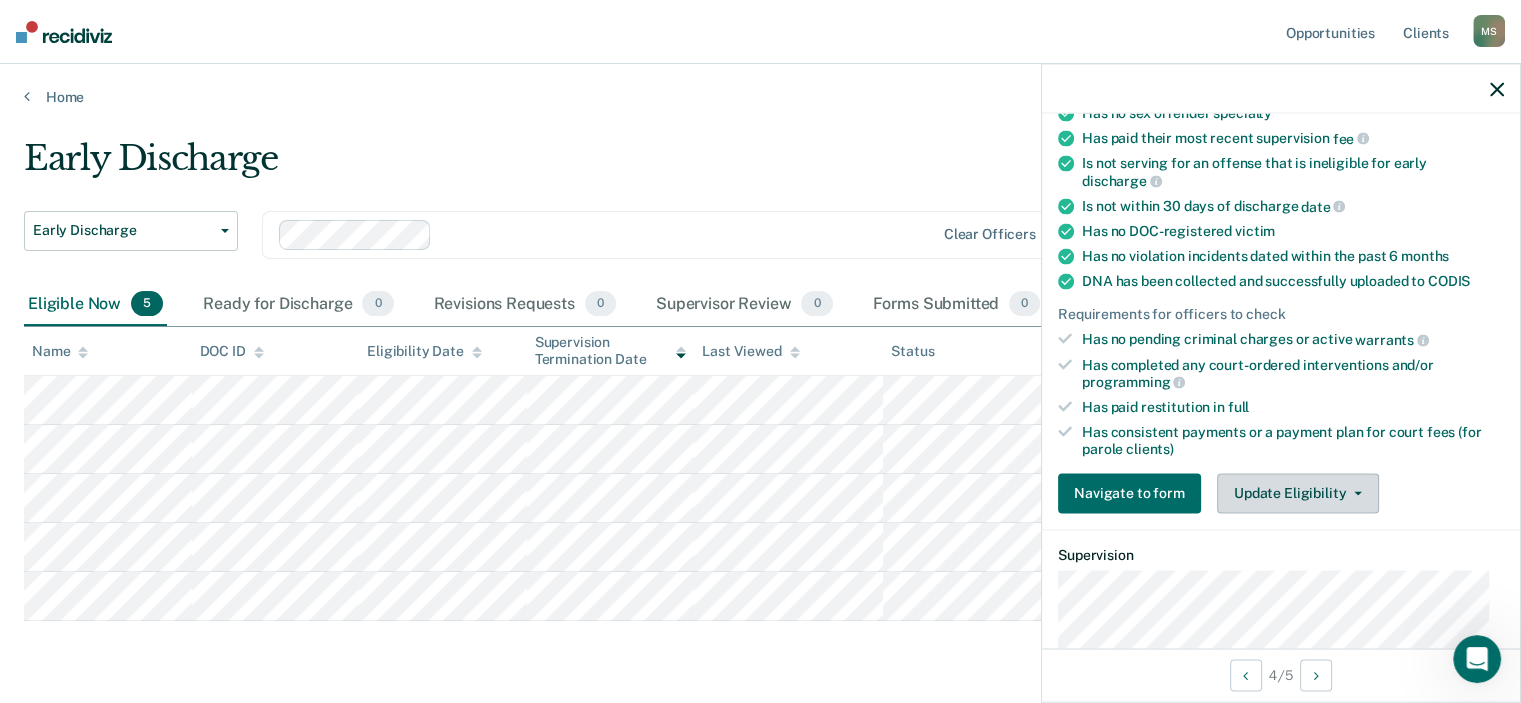 click on "Update Eligibility" at bounding box center (1298, 493) 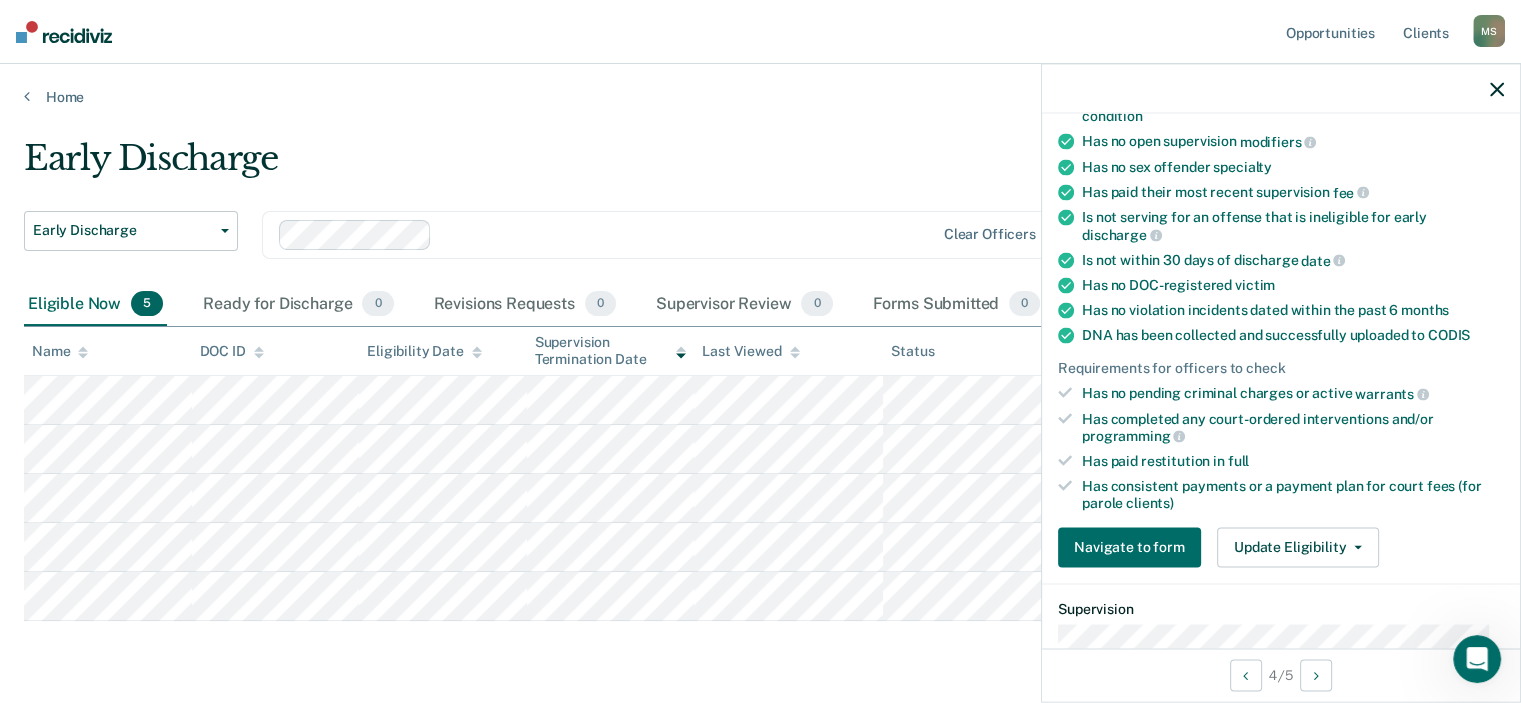 scroll, scrollTop: 97, scrollLeft: 0, axis: vertical 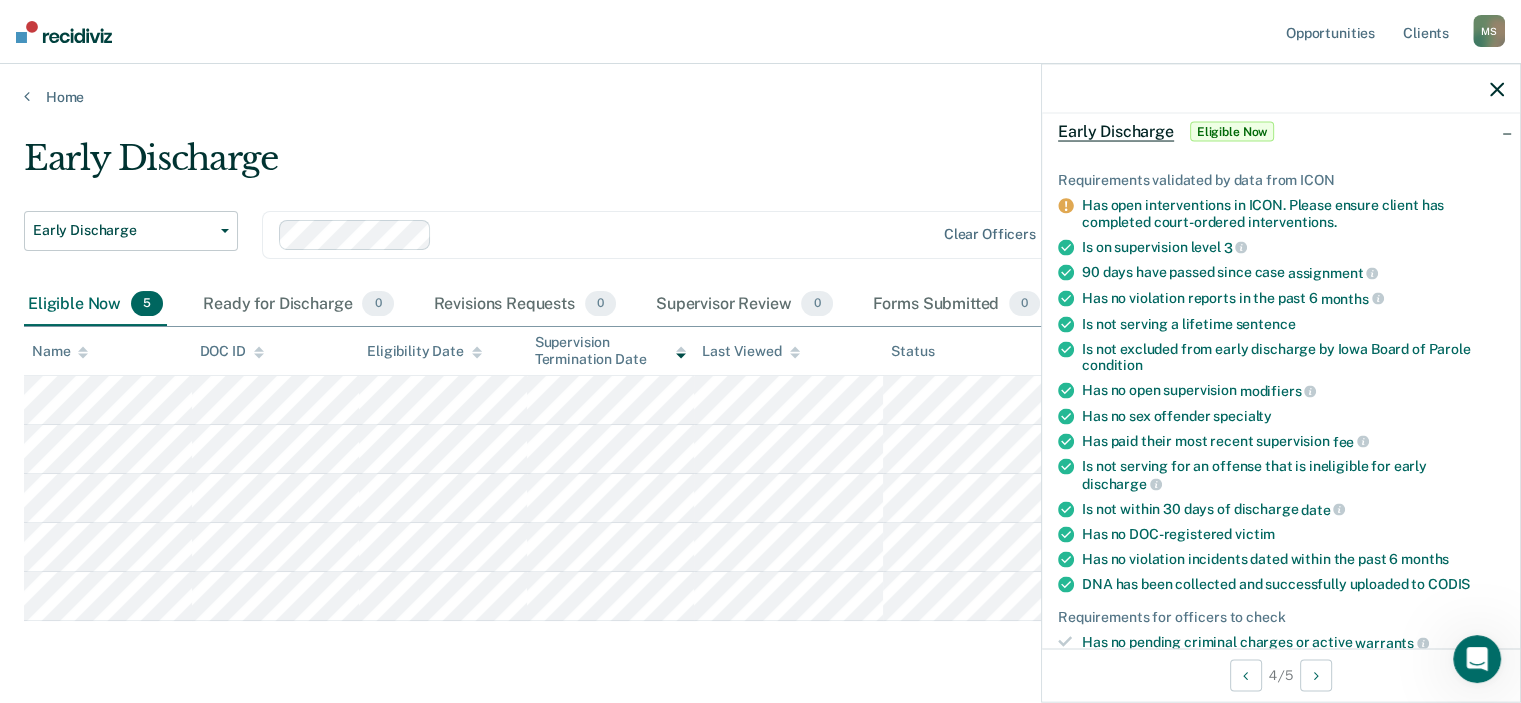click 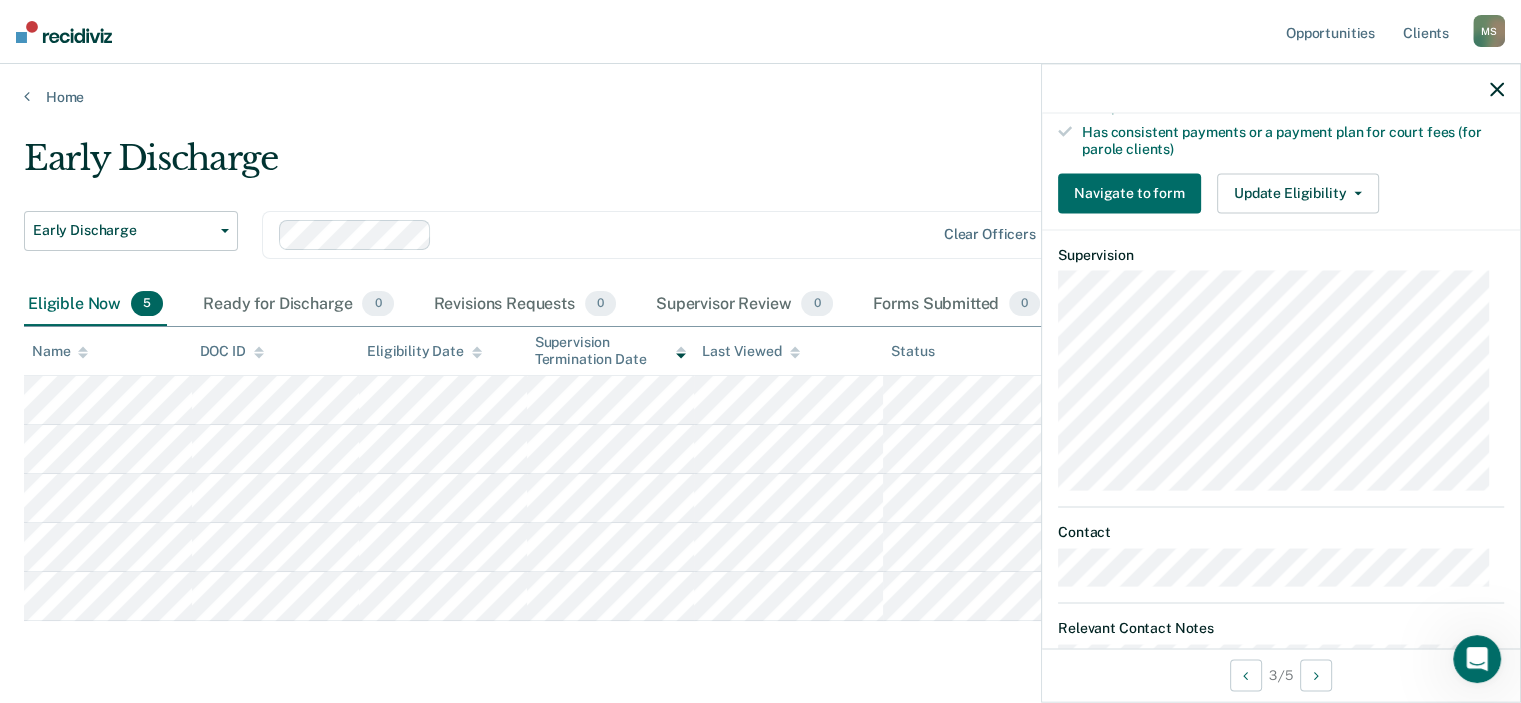 scroll, scrollTop: 797, scrollLeft: 0, axis: vertical 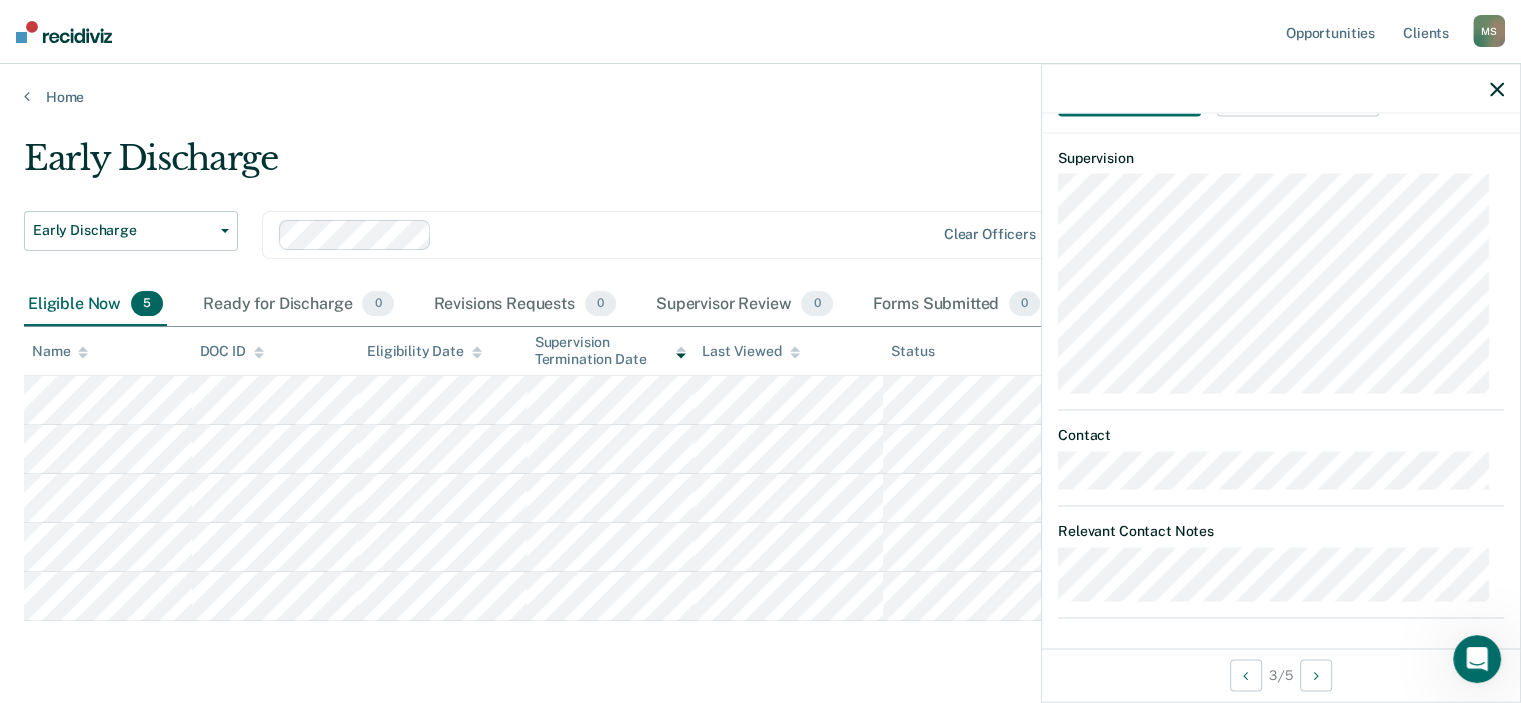 click on "Early Discharge   Early Discharge Early Discharge Clear   officers" at bounding box center [594, 210] 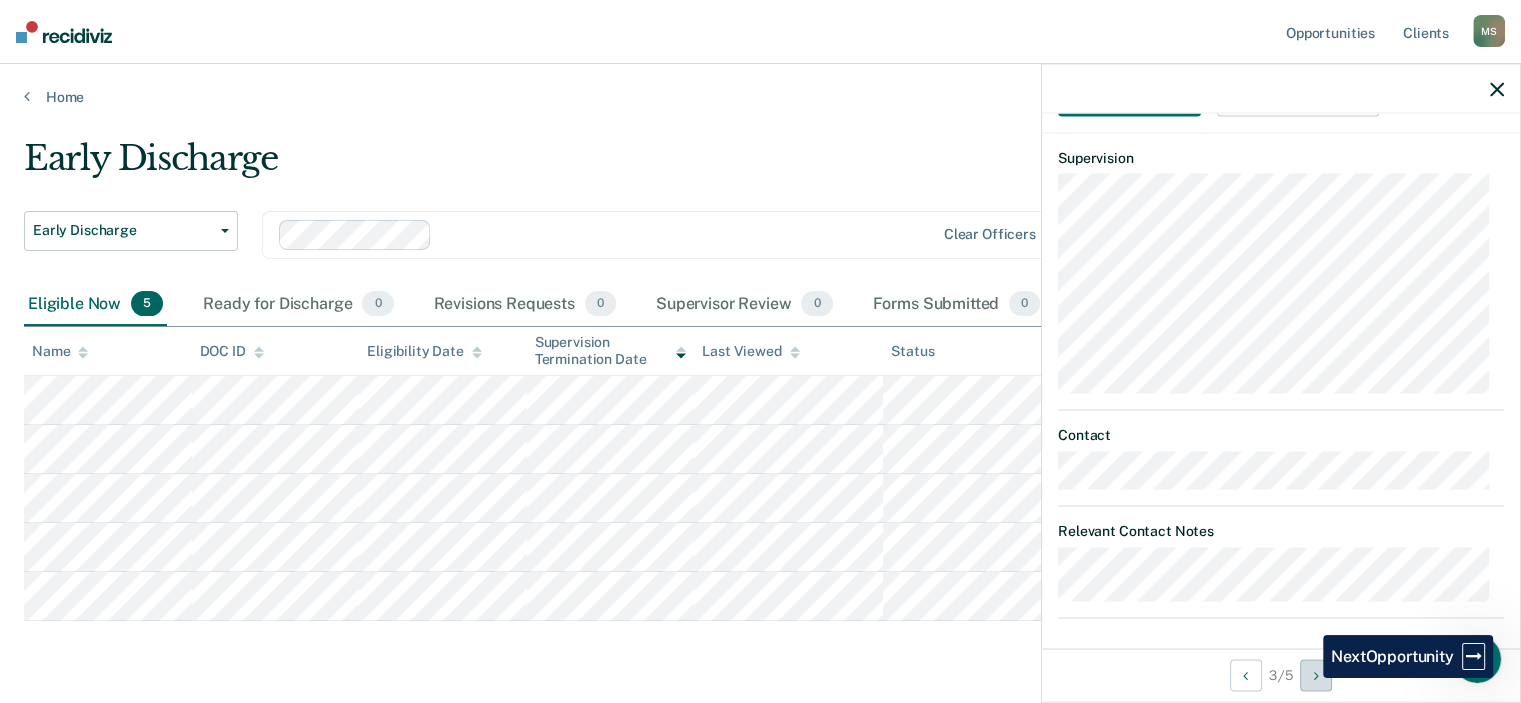 click at bounding box center [1316, 675] 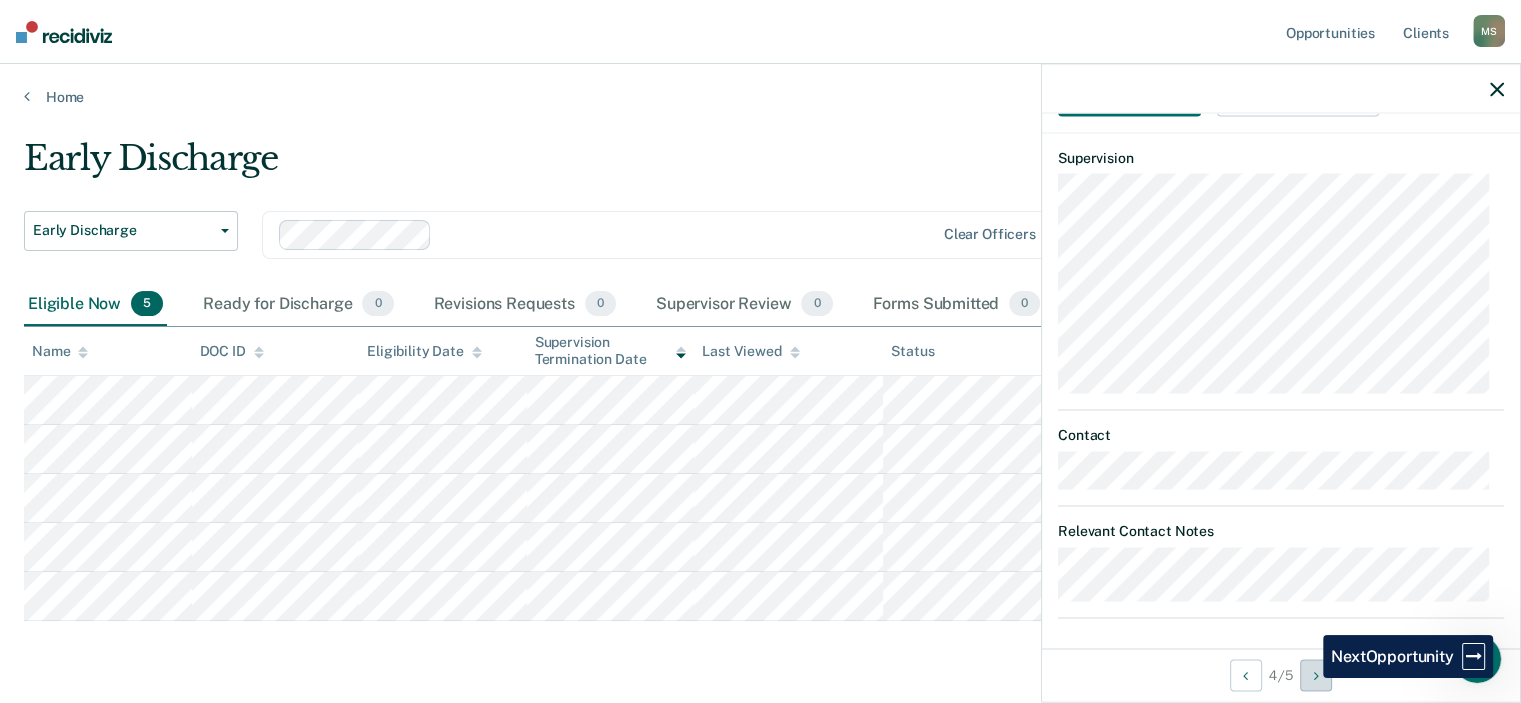 click at bounding box center [1316, 675] 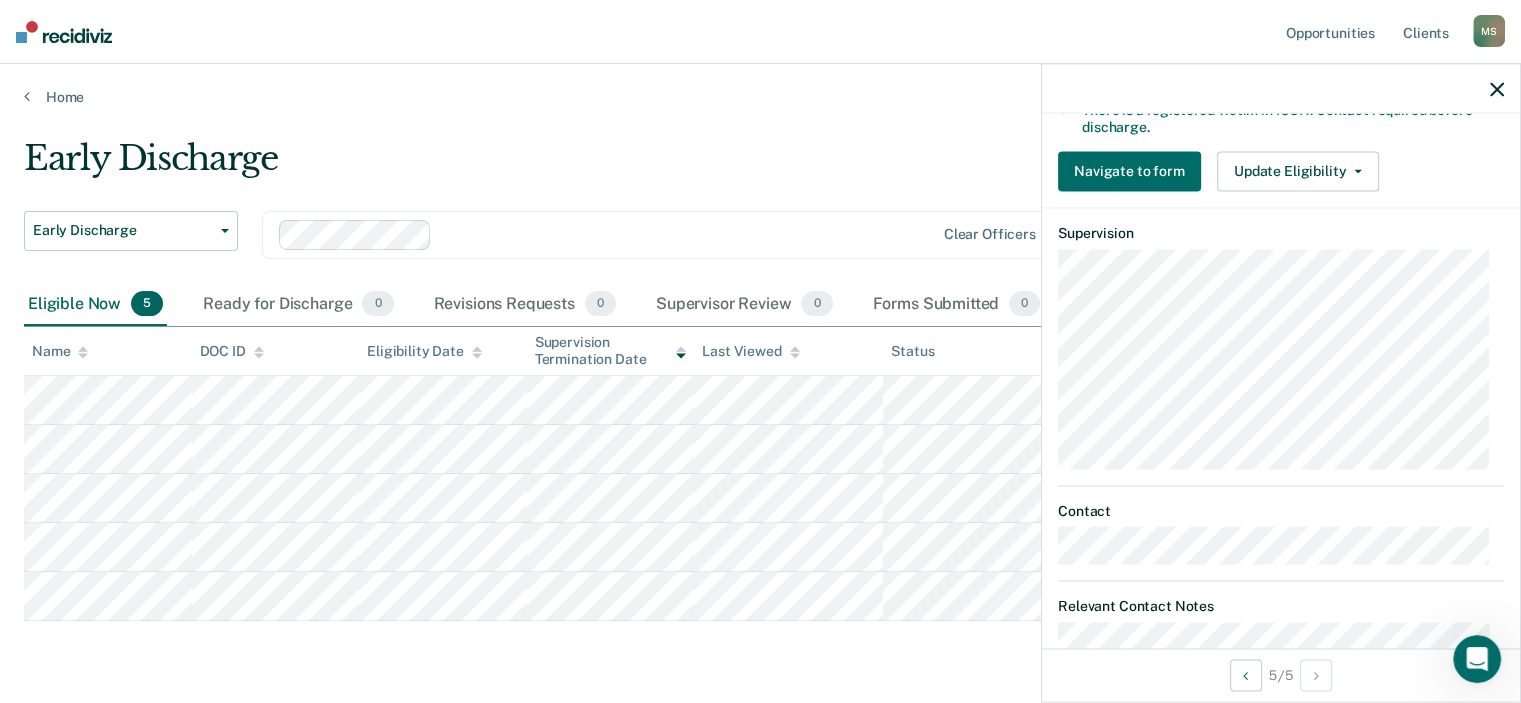 click 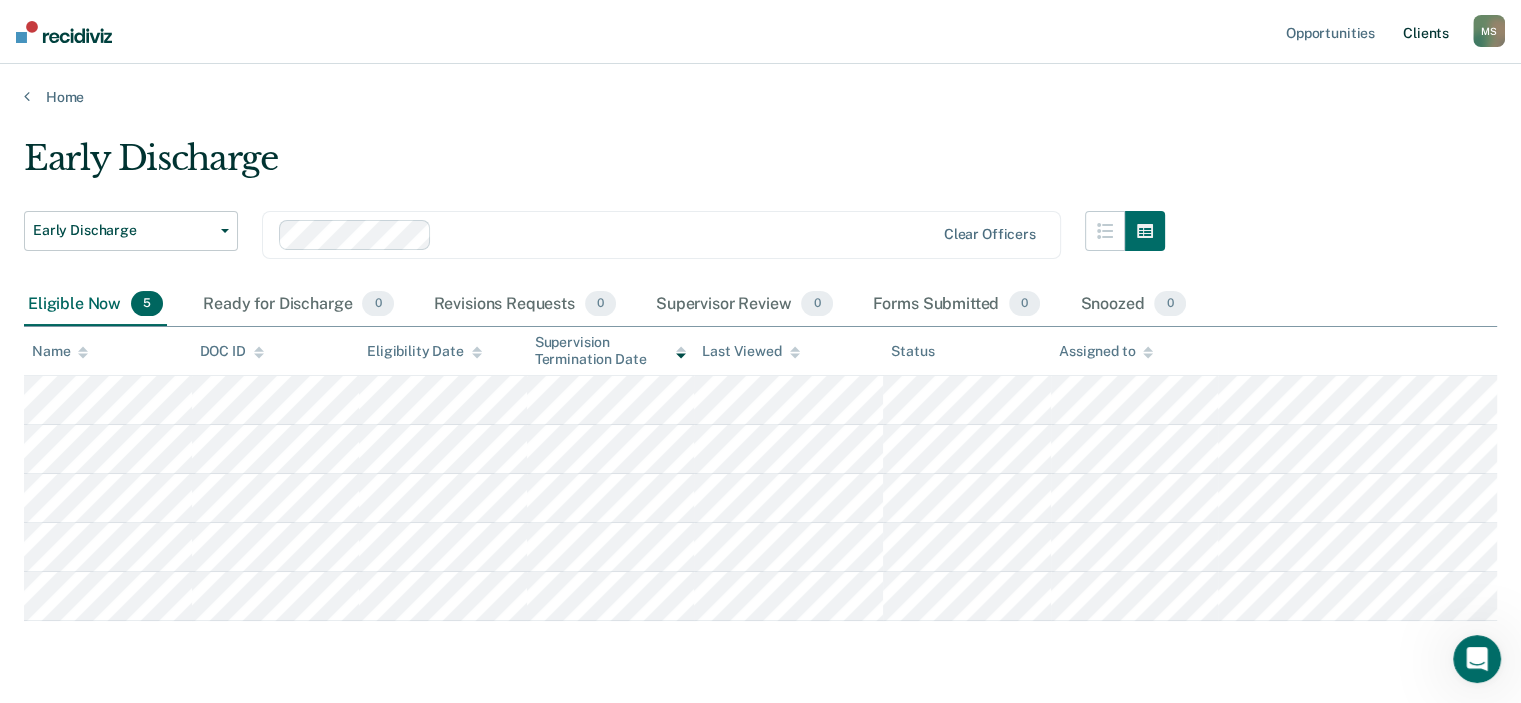 click on "Client s" at bounding box center (1426, 32) 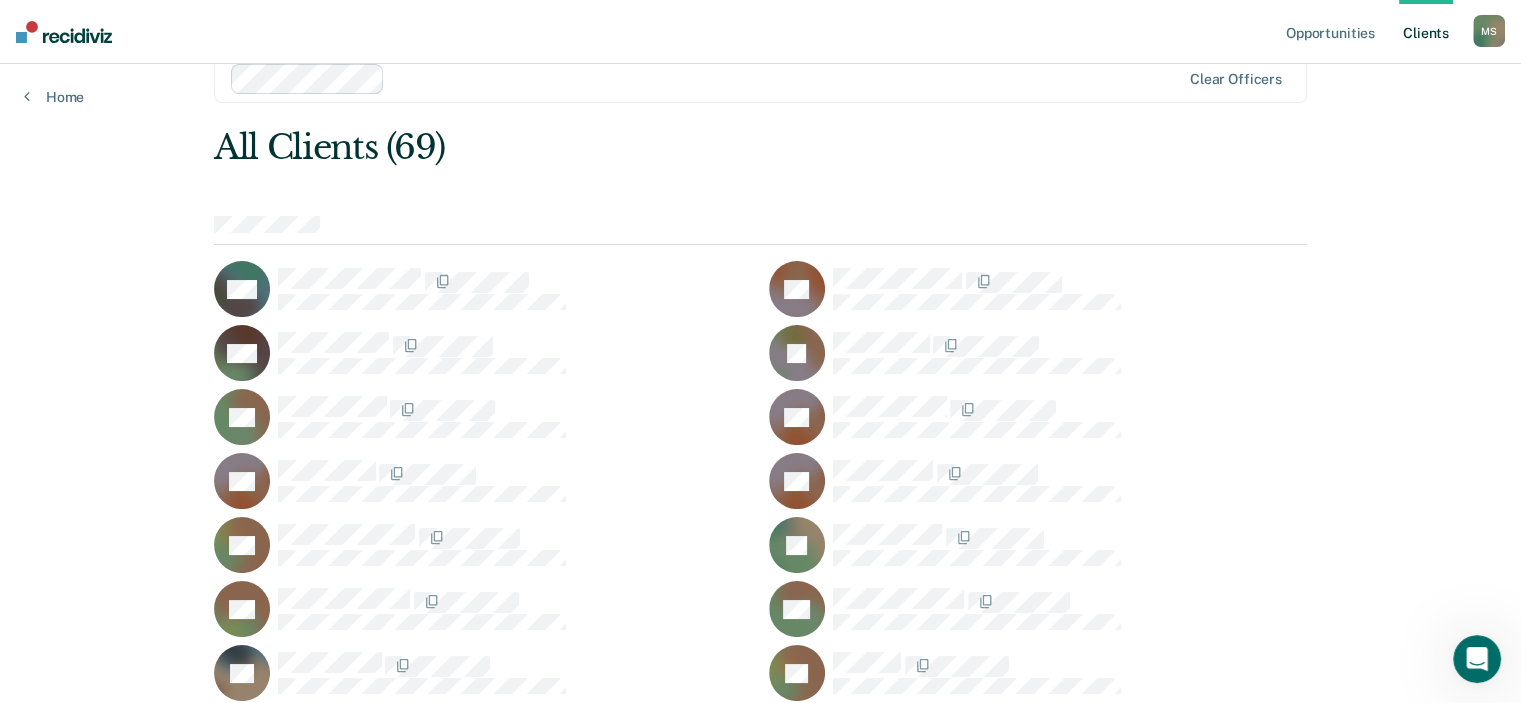 scroll, scrollTop: 0, scrollLeft: 0, axis: both 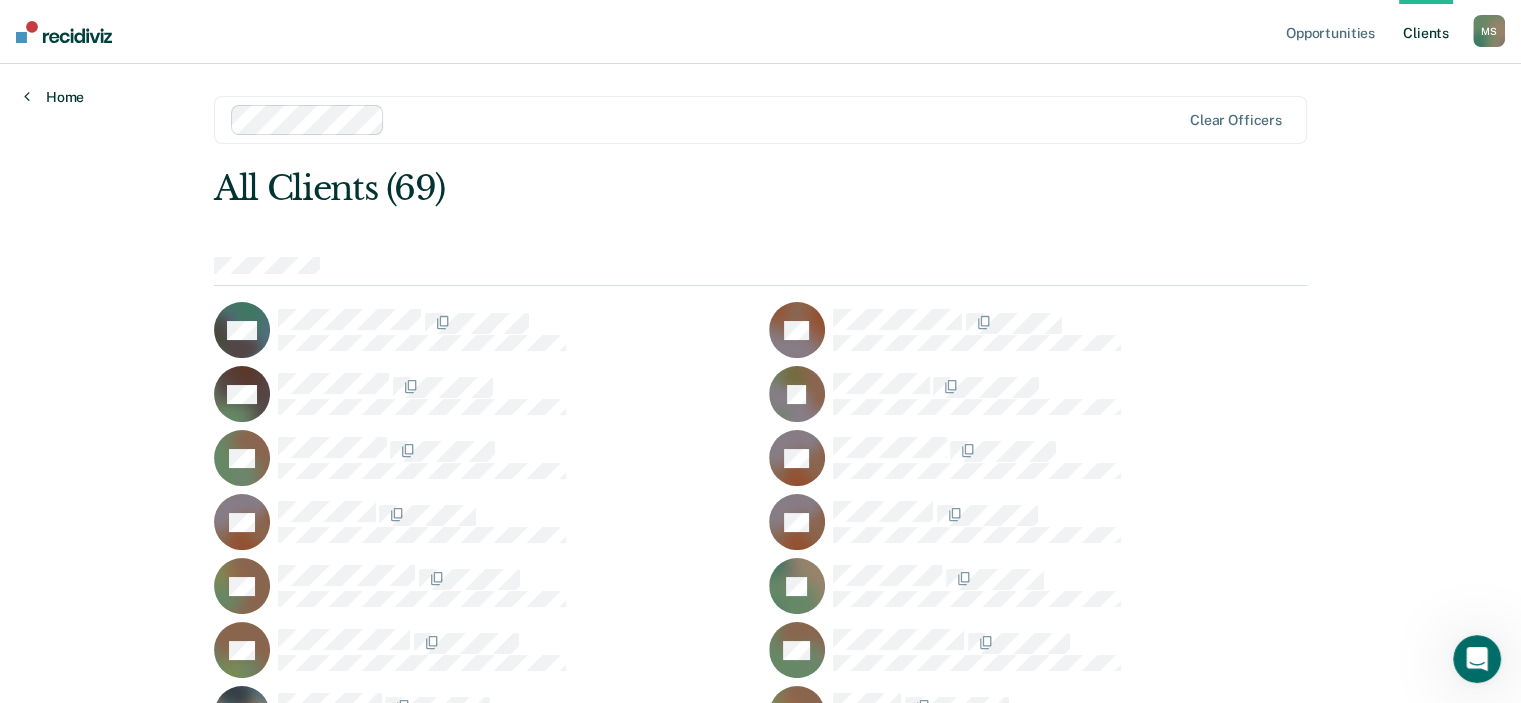 click on "Home" at bounding box center (54, 97) 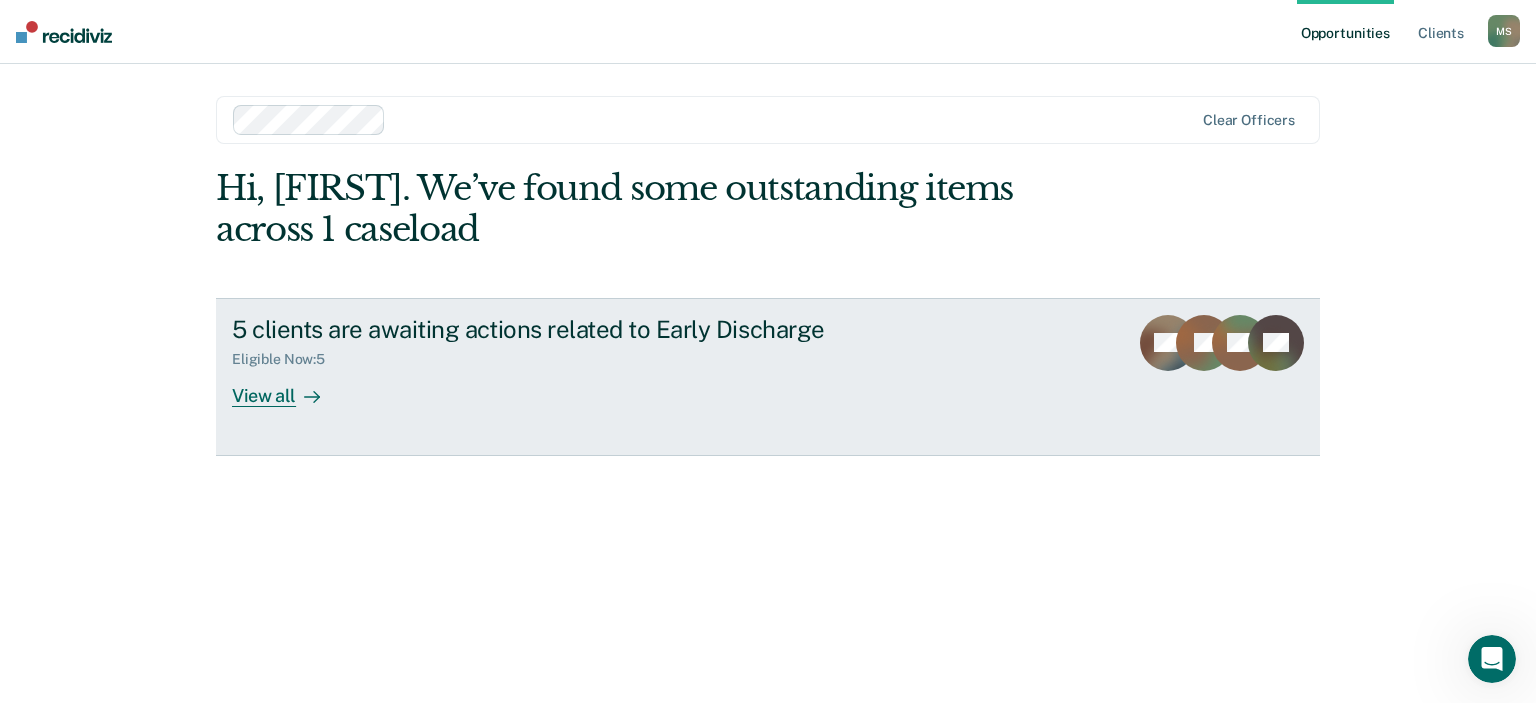 click on "5 clients are awaiting actions related to Early Discharge Eligible Now :  5 View all" at bounding box center [607, 361] 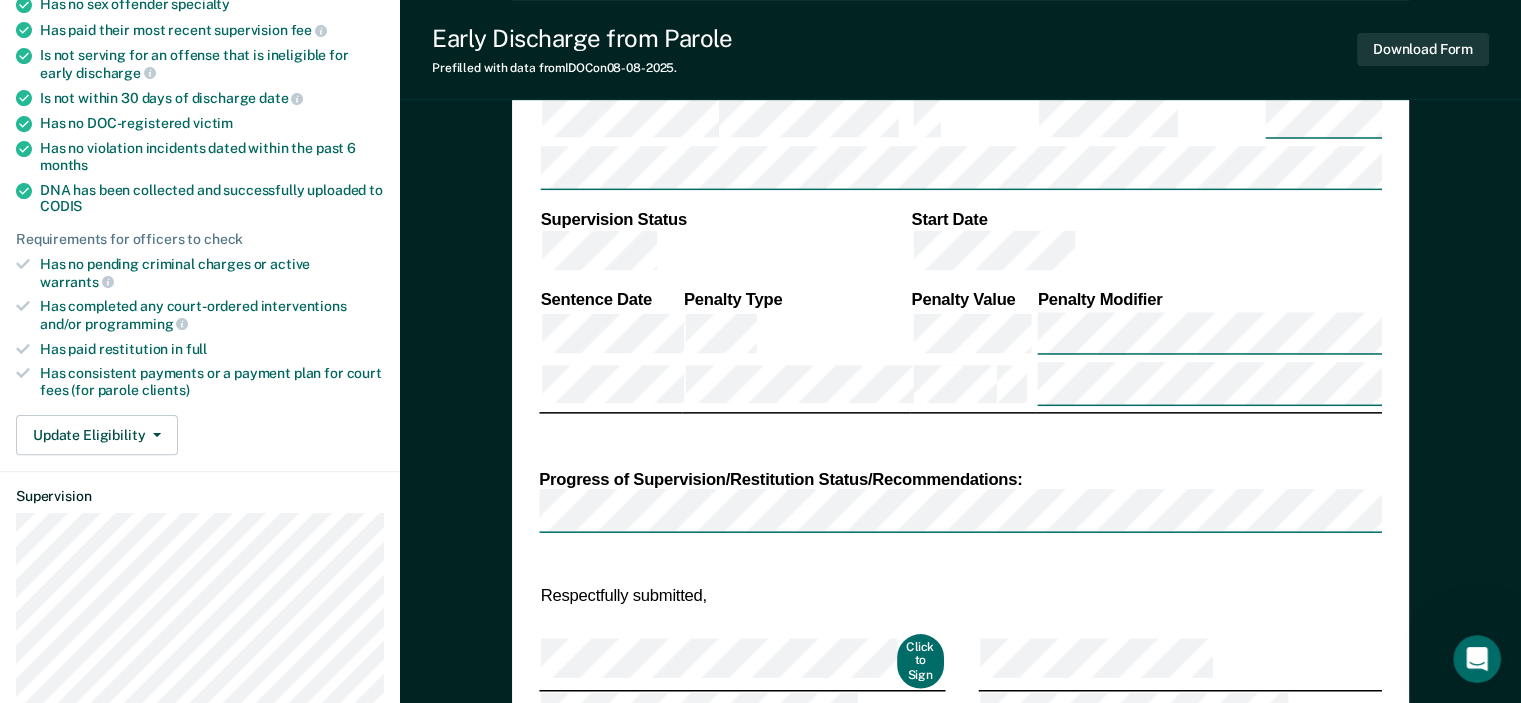 scroll, scrollTop: 600, scrollLeft: 0, axis: vertical 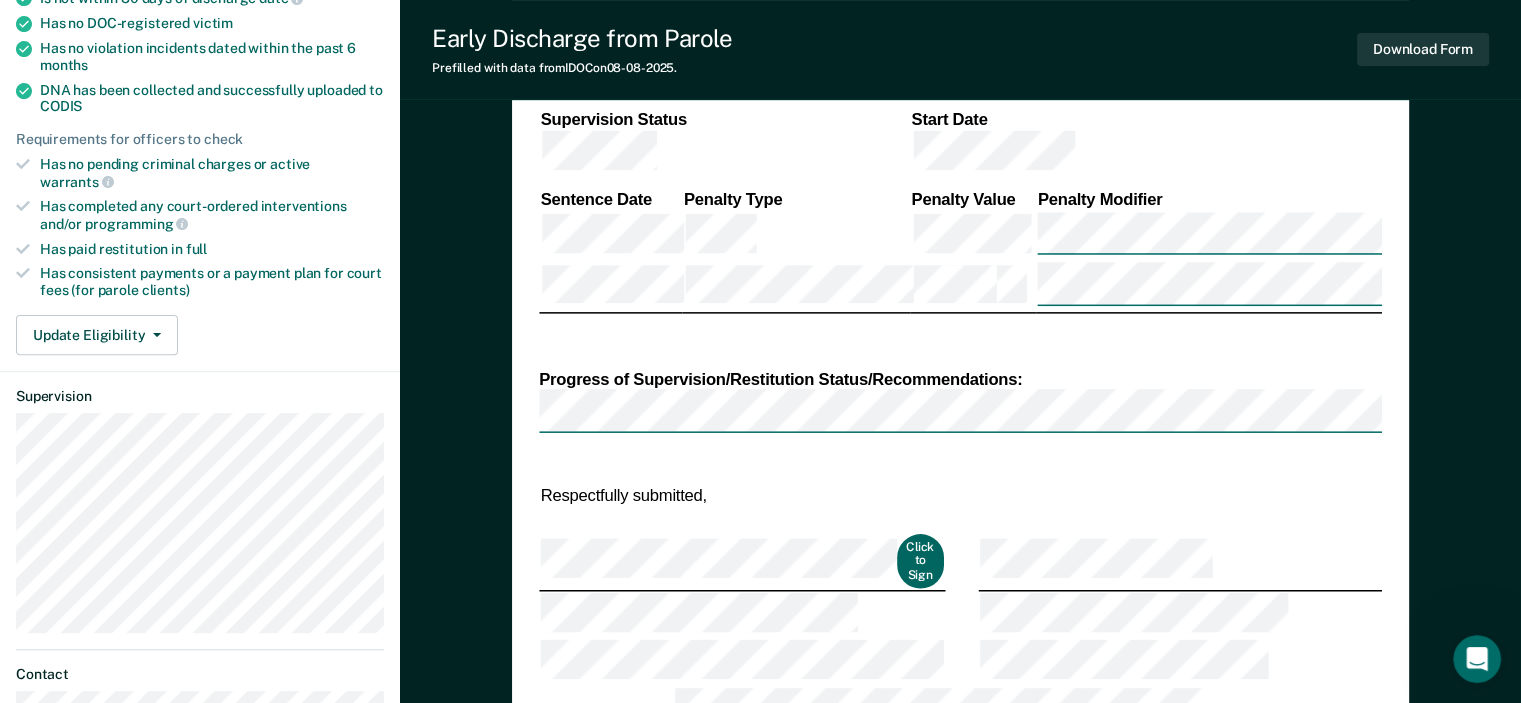 click on "Click to Sign" at bounding box center [921, 562] 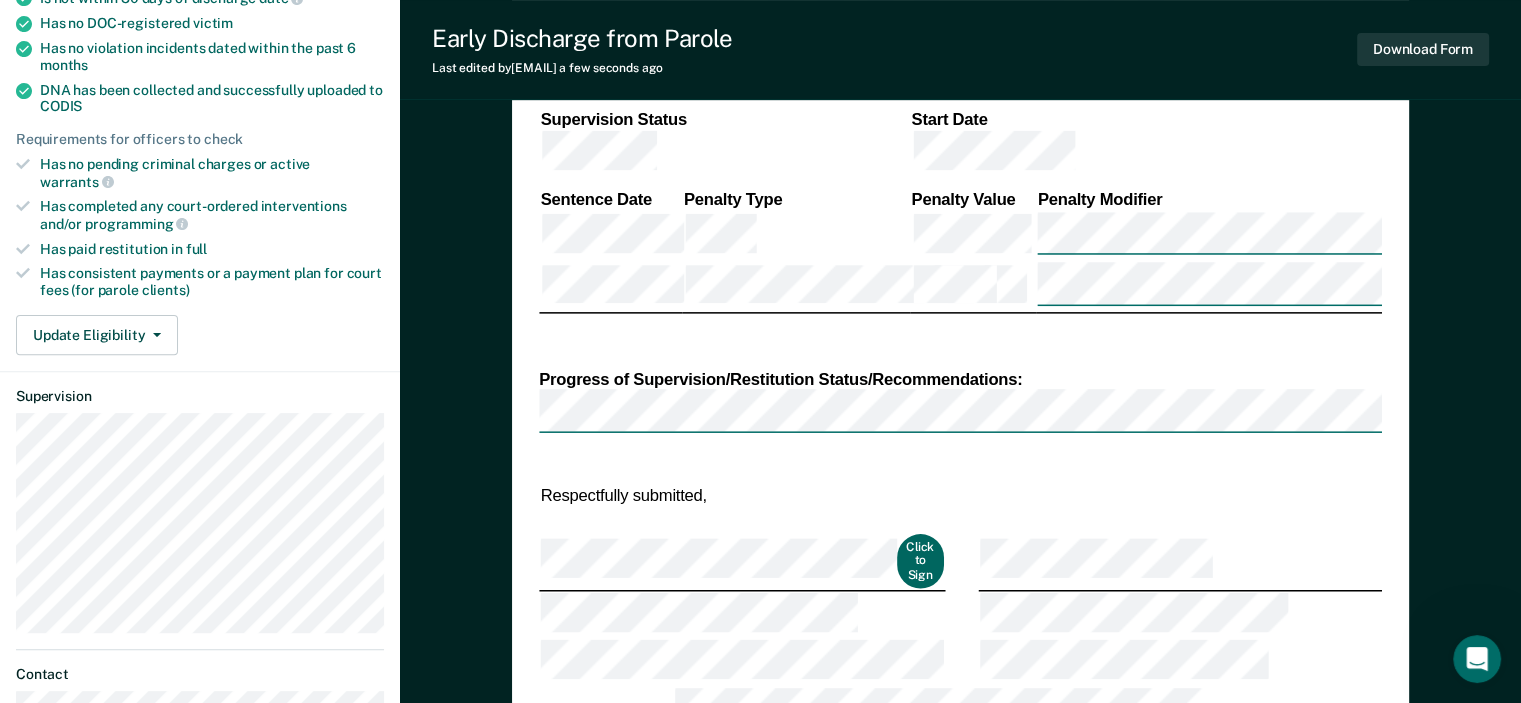 click on "Click to Sign" at bounding box center (921, 562) 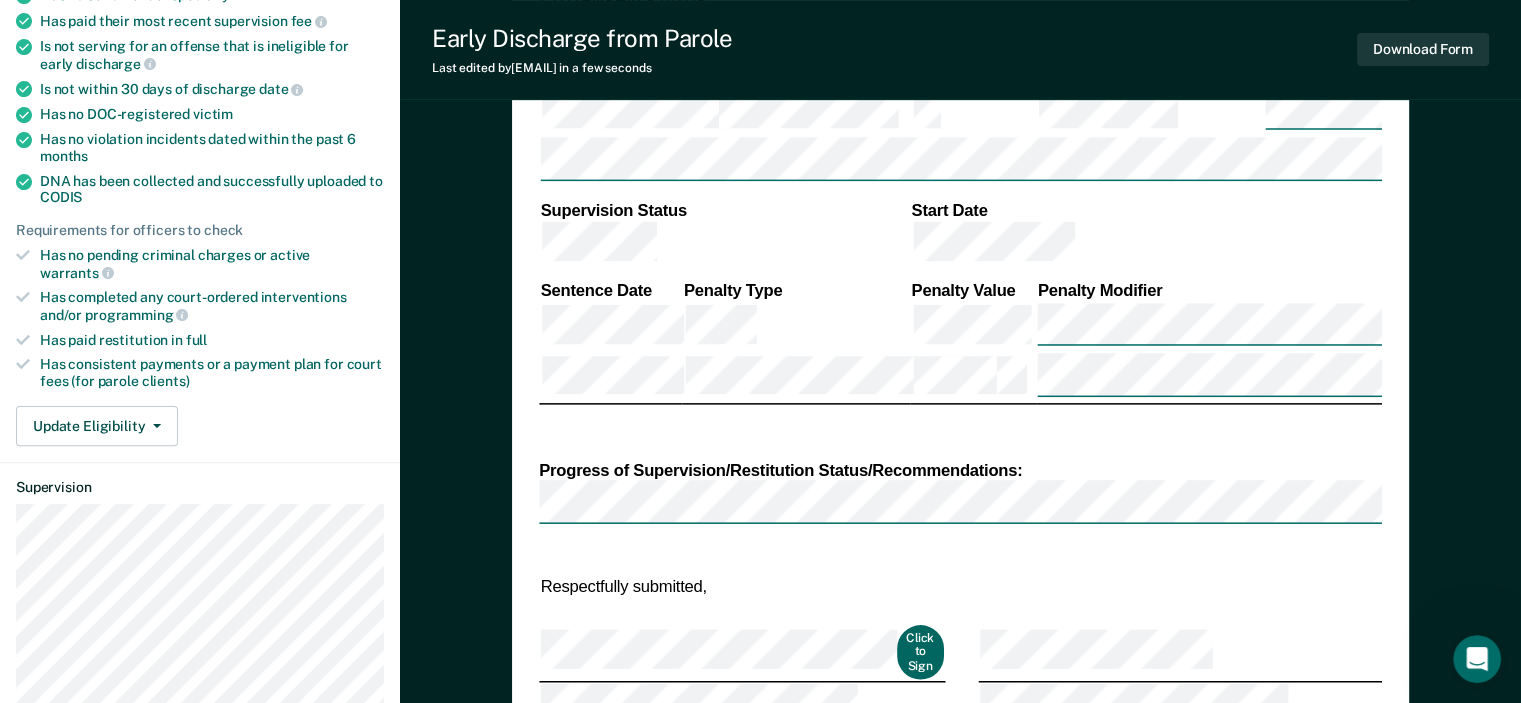 scroll, scrollTop: 500, scrollLeft: 0, axis: vertical 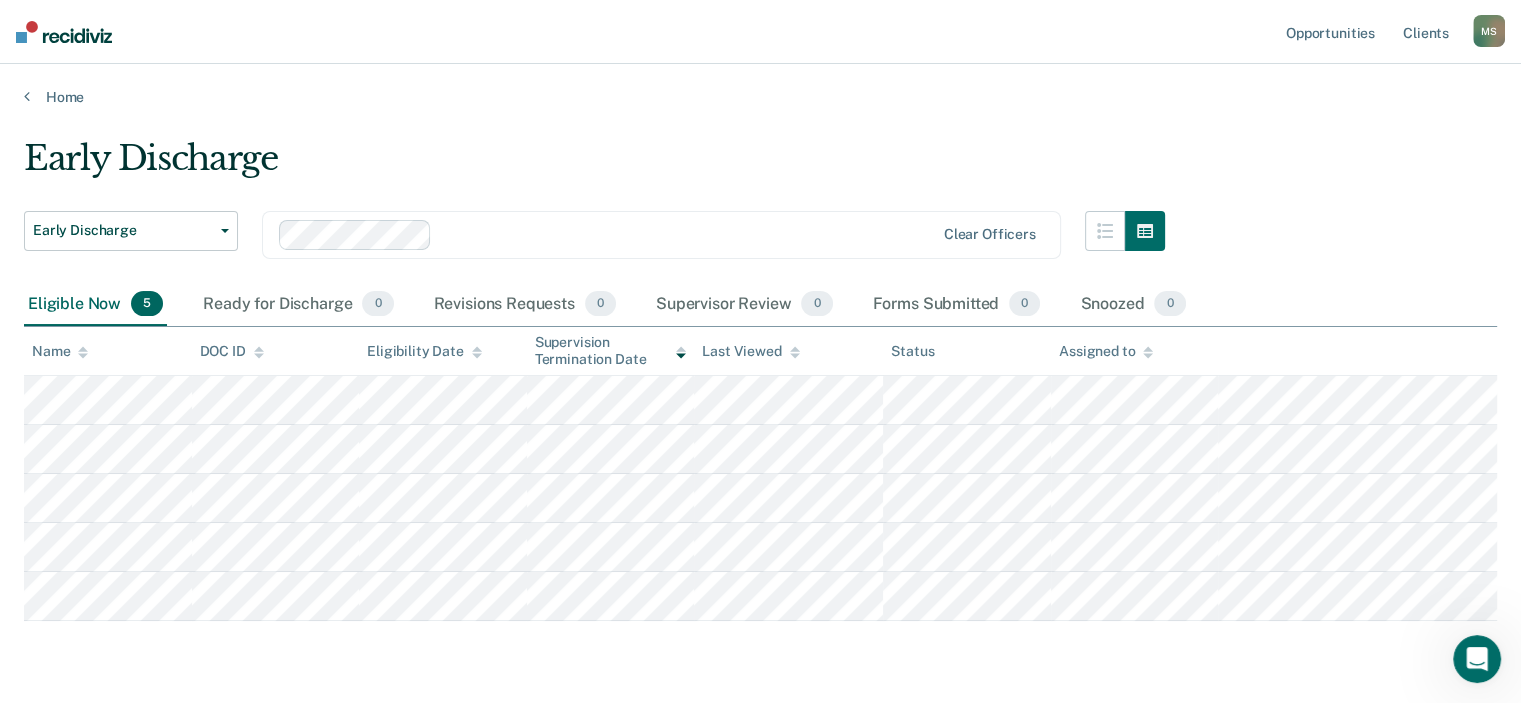 drag, startPoint x: 1181, startPoint y: 373, endPoint x: 623, endPoint y: 147, distance: 602.0299 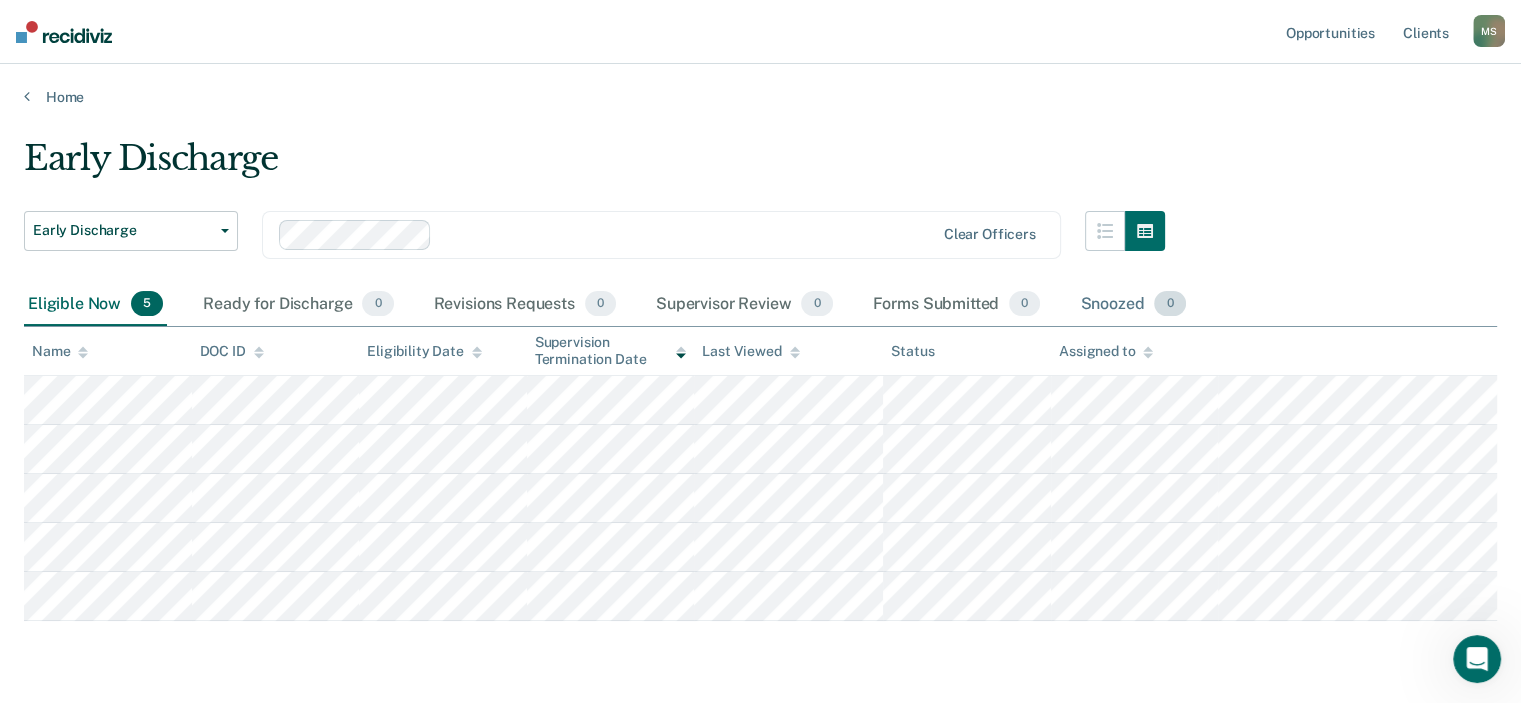 click on "Snoozed 0" at bounding box center (1132, 305) 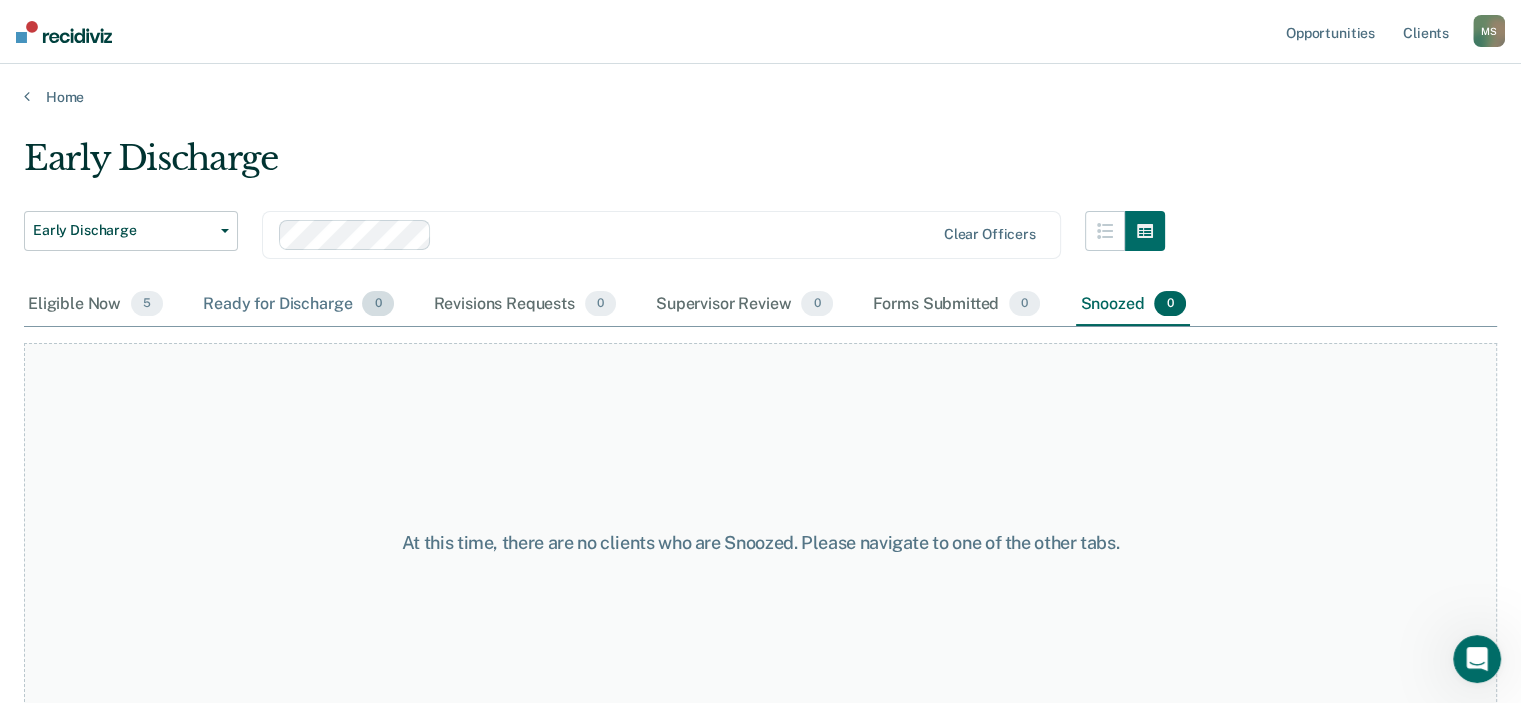 click on "Ready for Discharge 0" at bounding box center (298, 305) 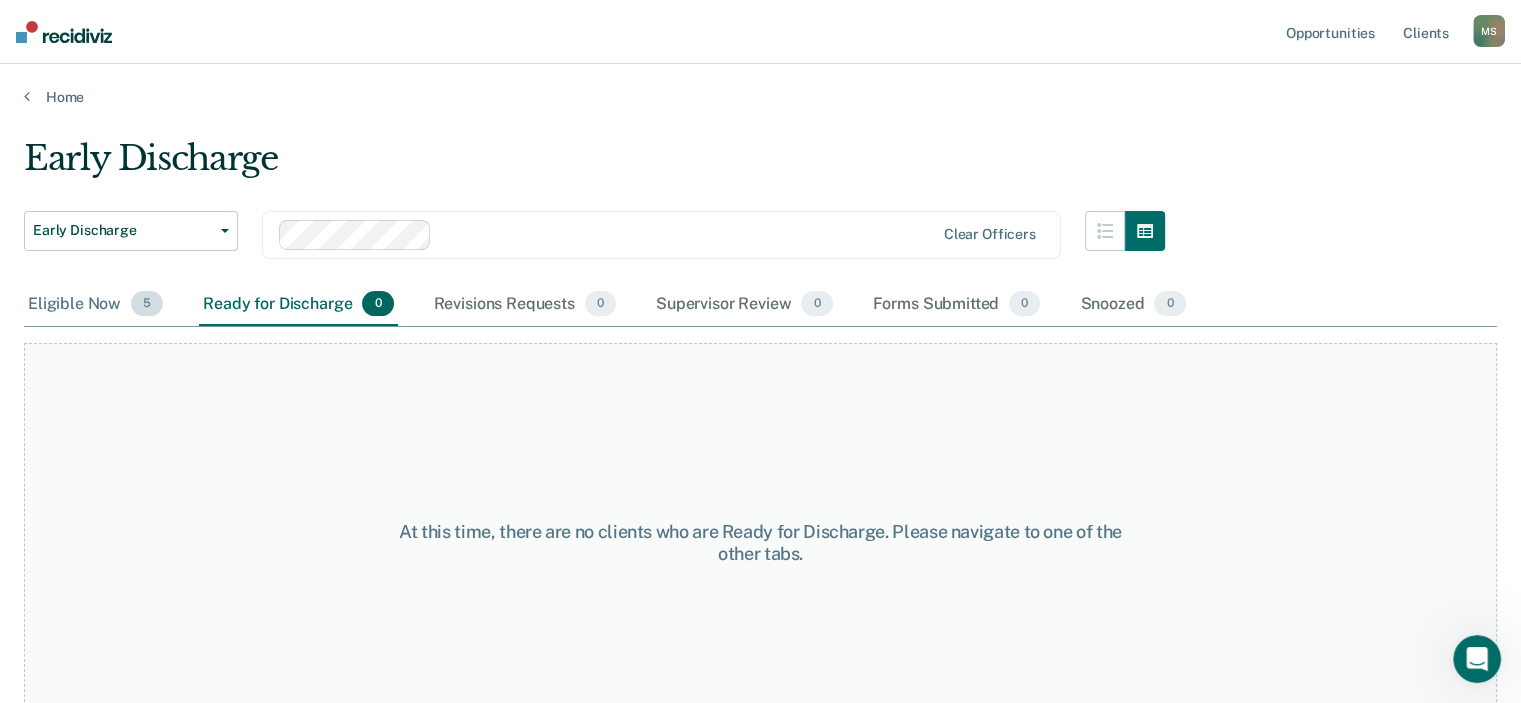 click on "Eligible Now 5" at bounding box center [95, 305] 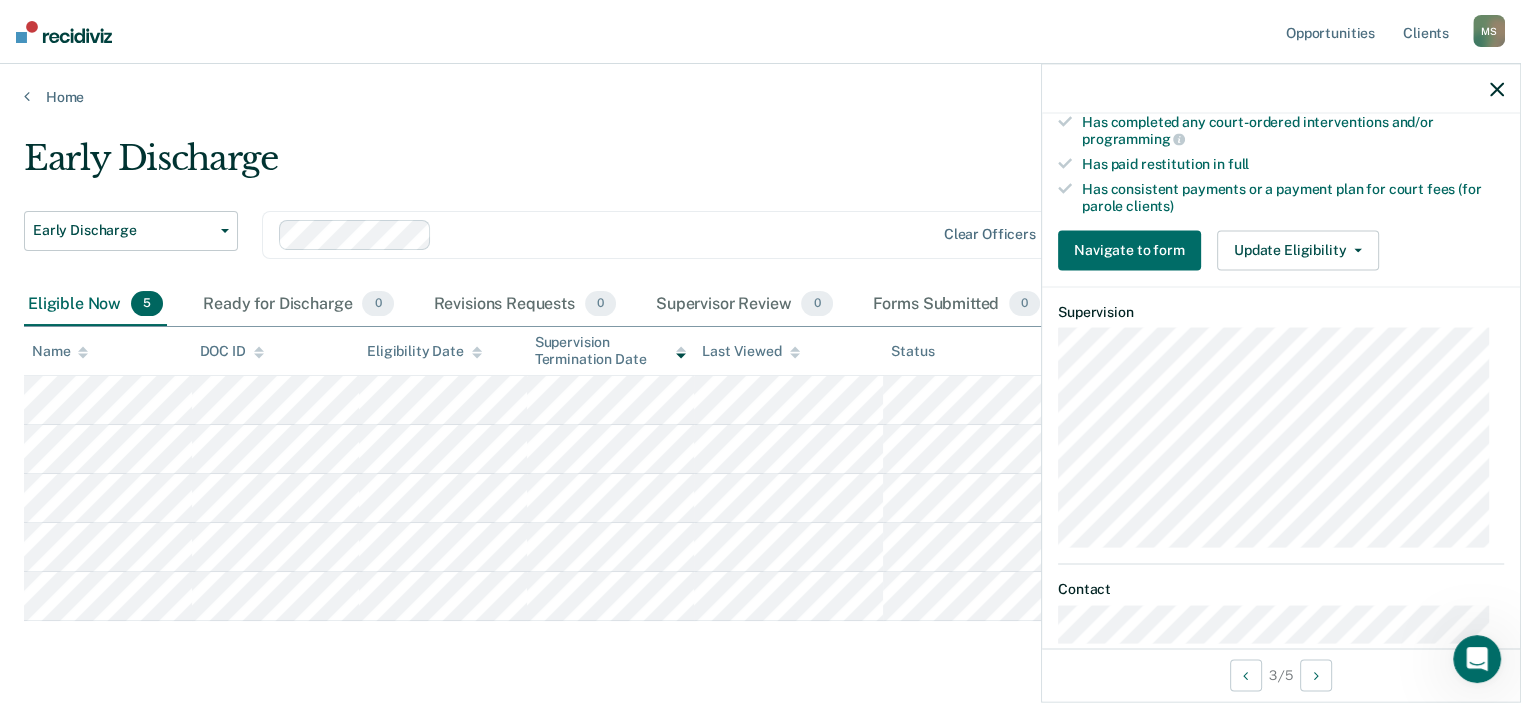 scroll, scrollTop: 797, scrollLeft: 0, axis: vertical 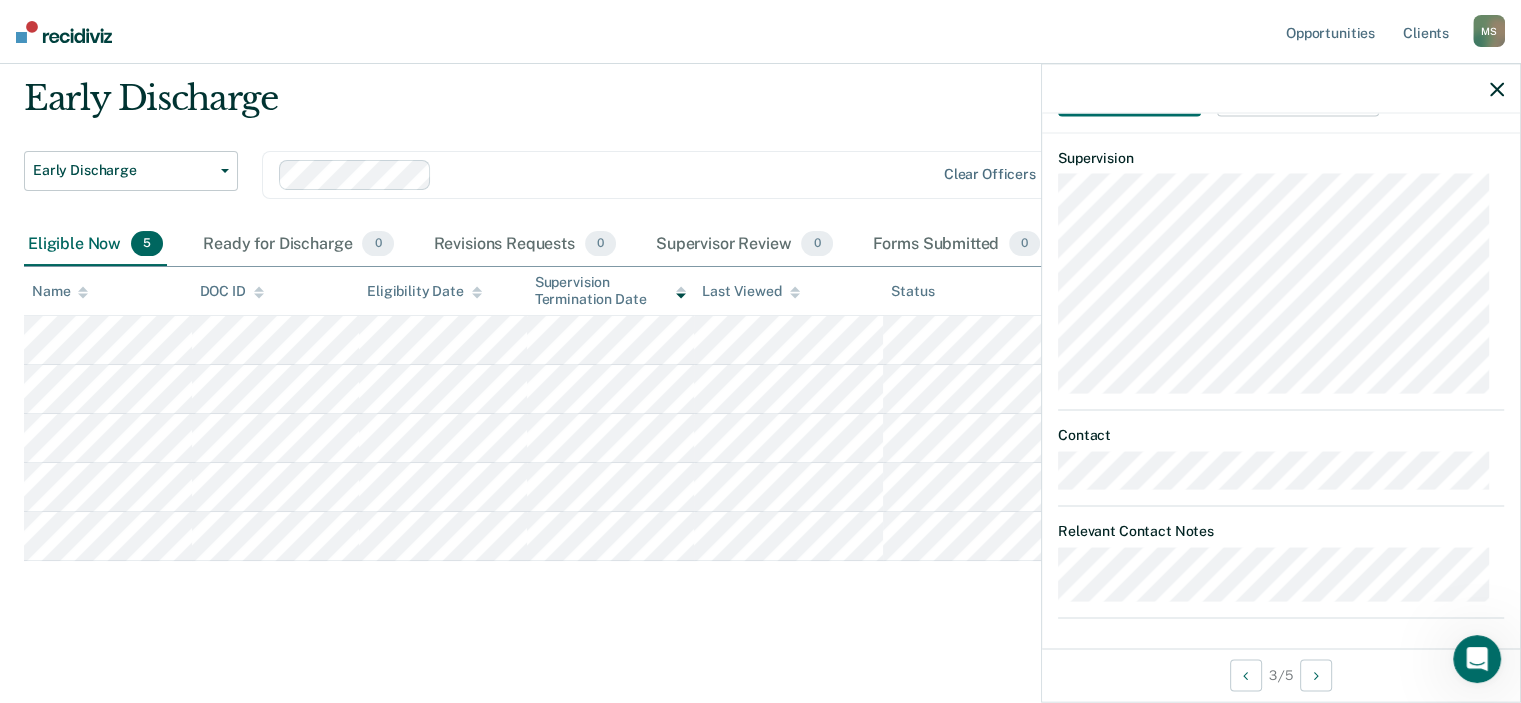 click 